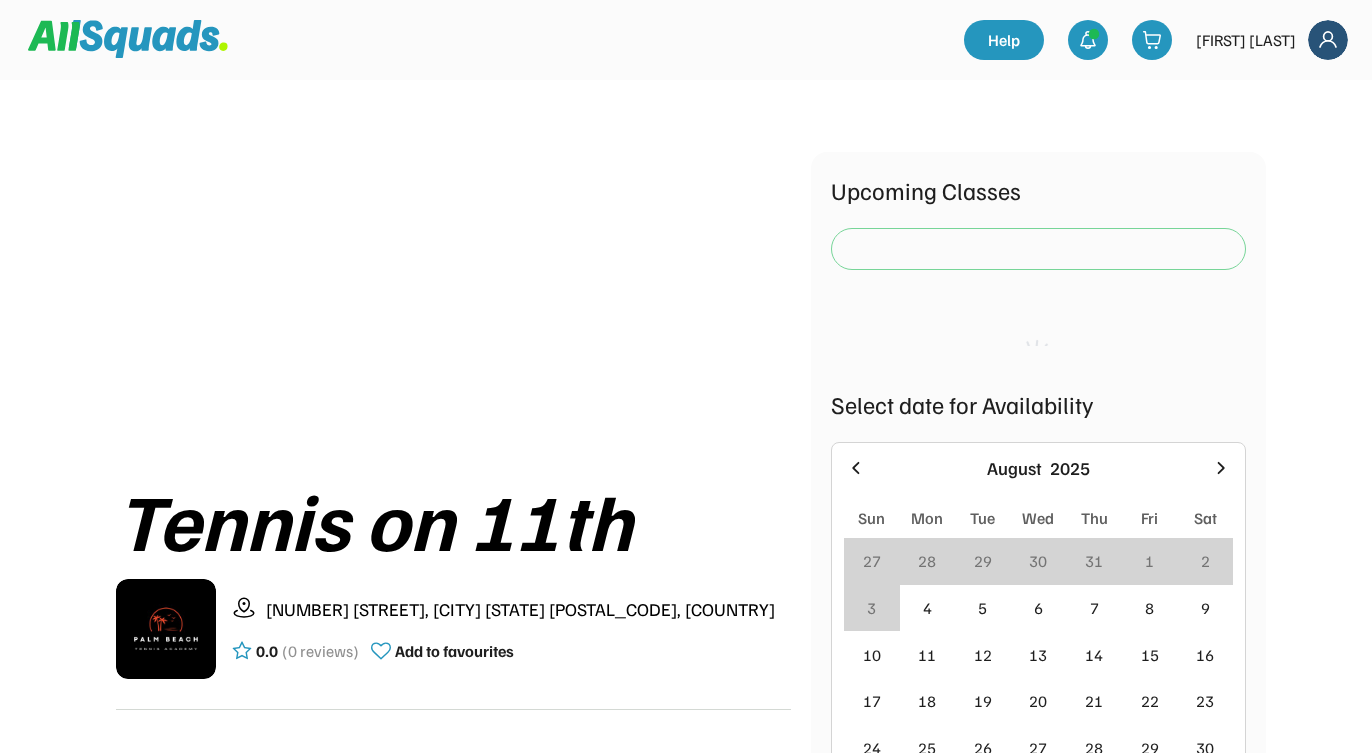 scroll, scrollTop: 0, scrollLeft: 0, axis: both 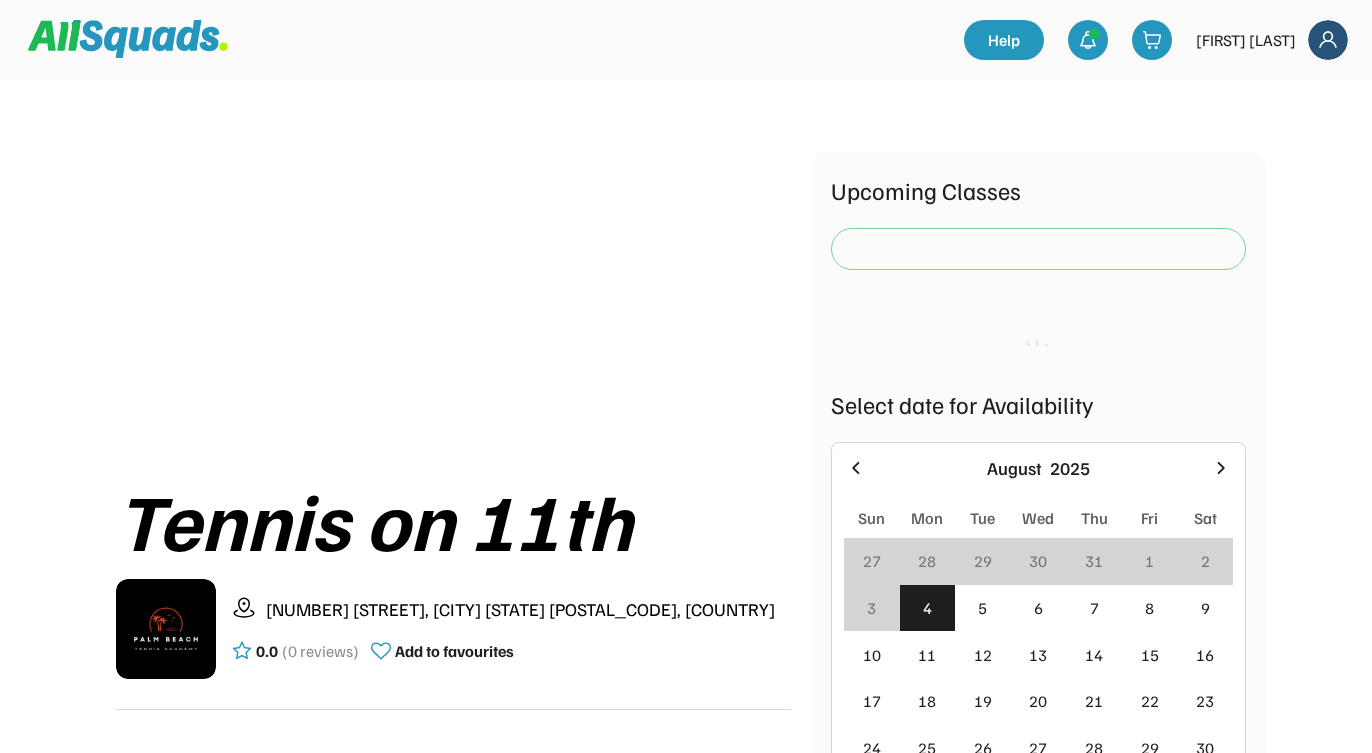 click at bounding box center (1038, 249) 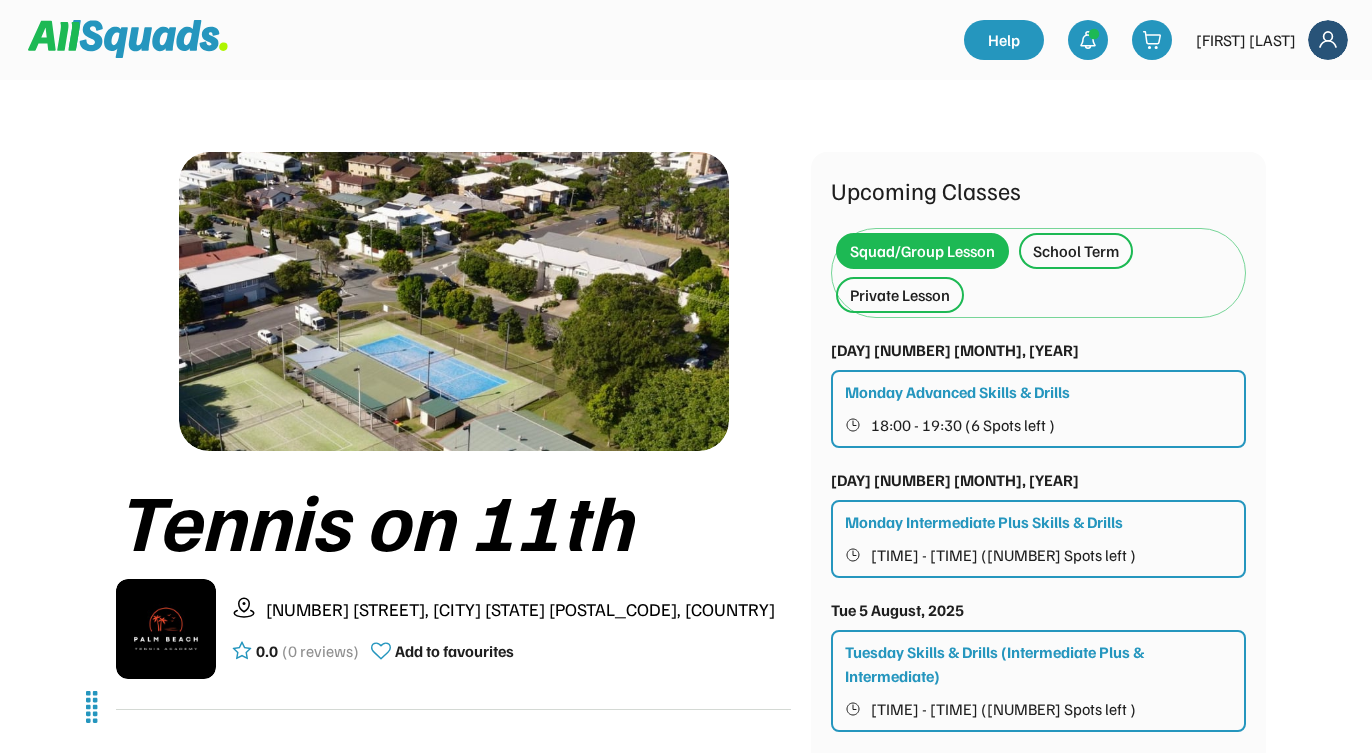 click on "Private Lesson" at bounding box center [900, 295] 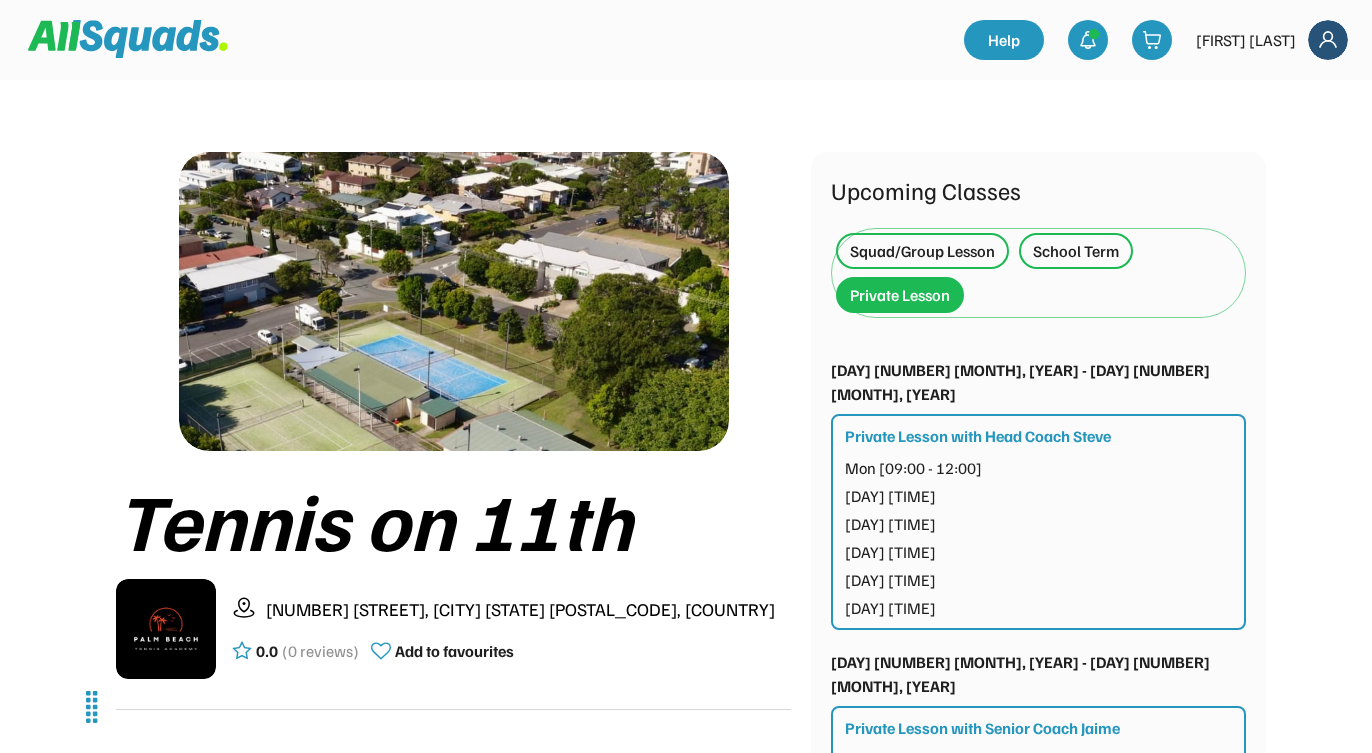 click on "Private Lesson with Head Coach Steve" at bounding box center (978, 436) 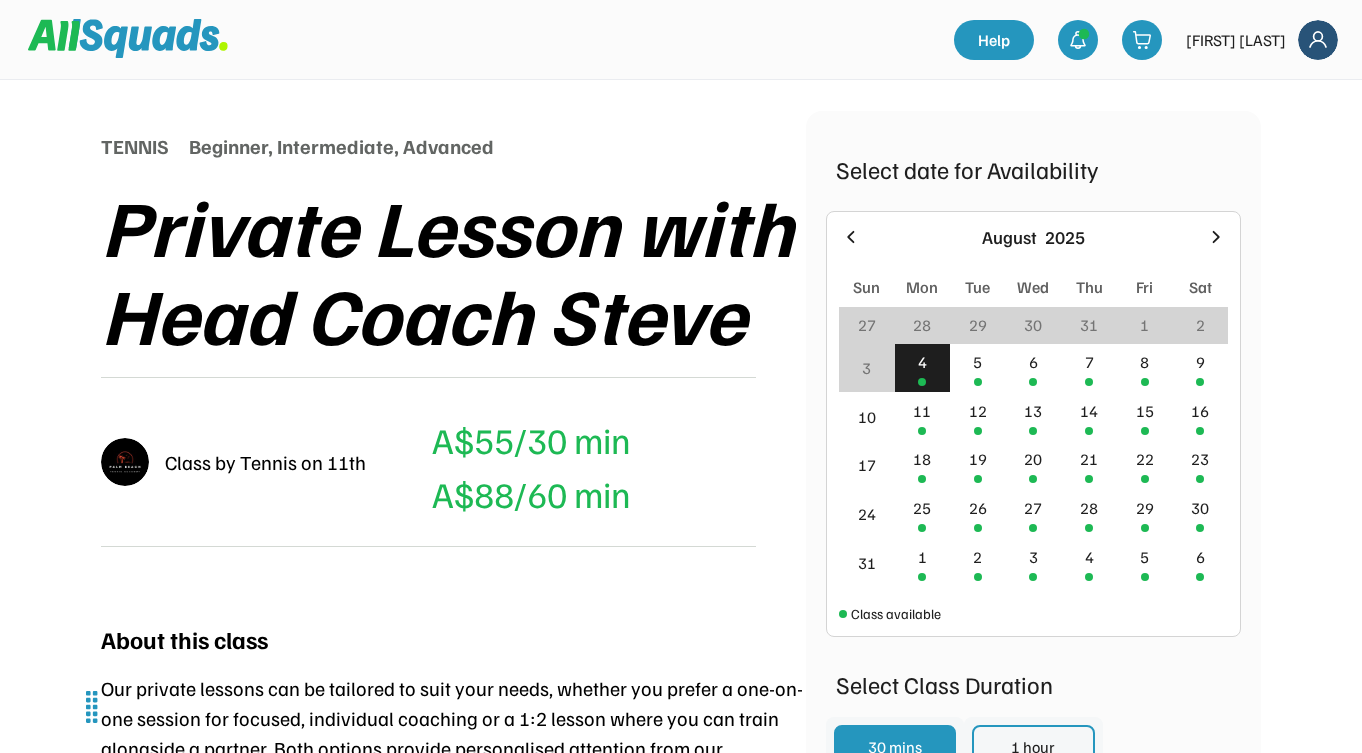 scroll, scrollTop: 240, scrollLeft: 0, axis: vertical 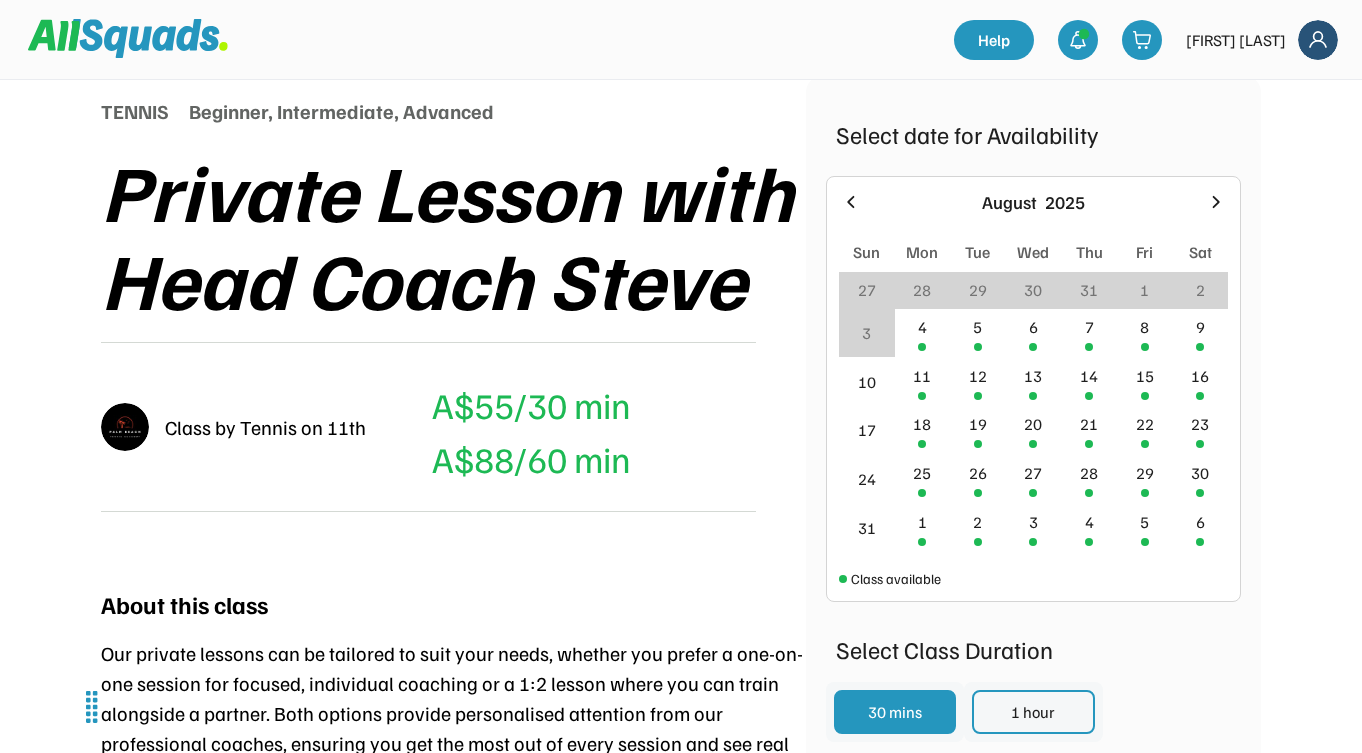 click on "5" at bounding box center (977, 327) 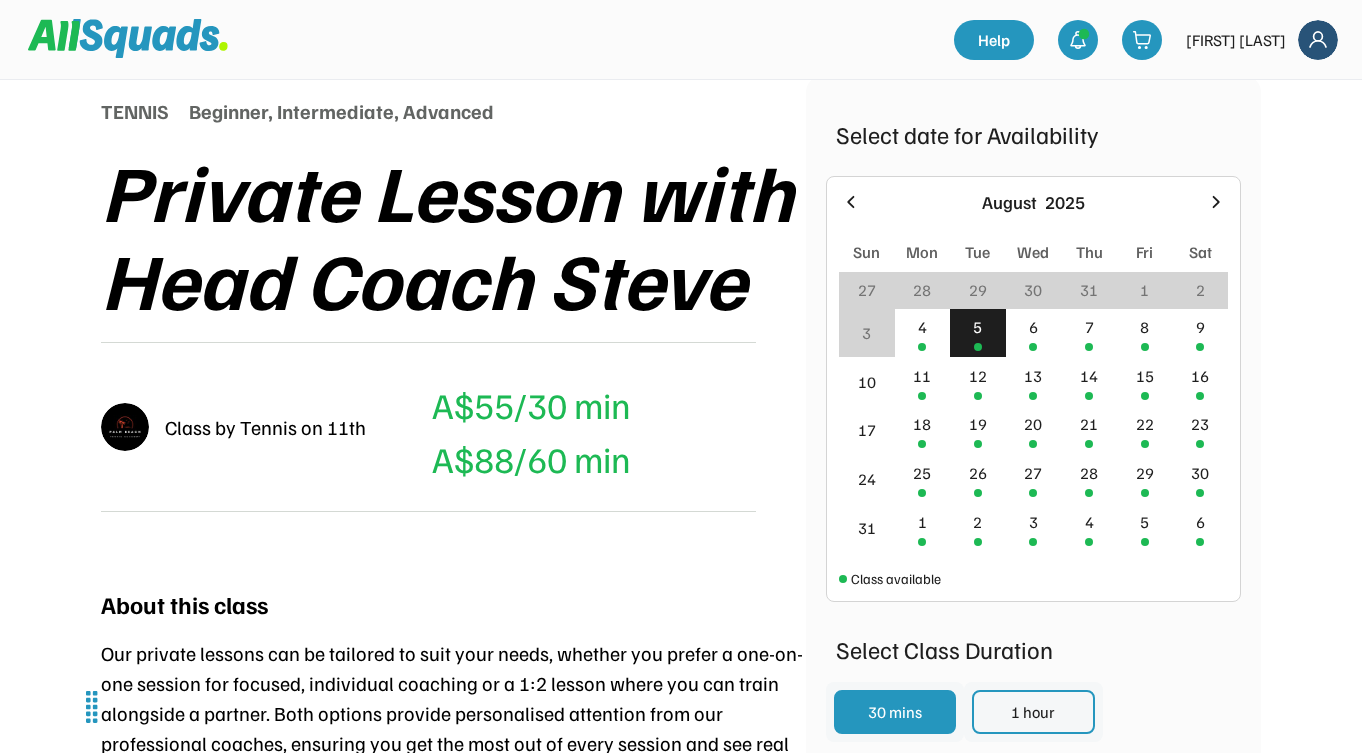 click on "1 hour" at bounding box center [1033, 712] 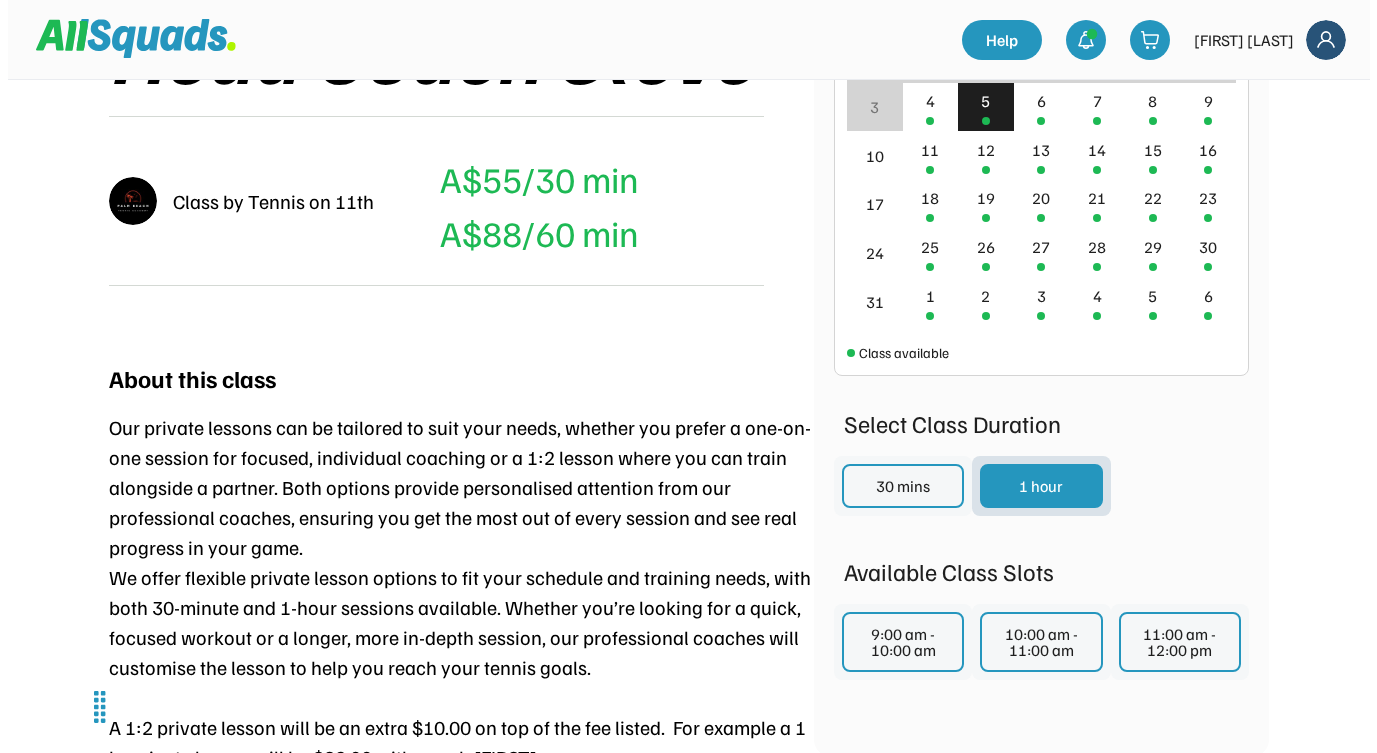 scroll, scrollTop: 471, scrollLeft: 0, axis: vertical 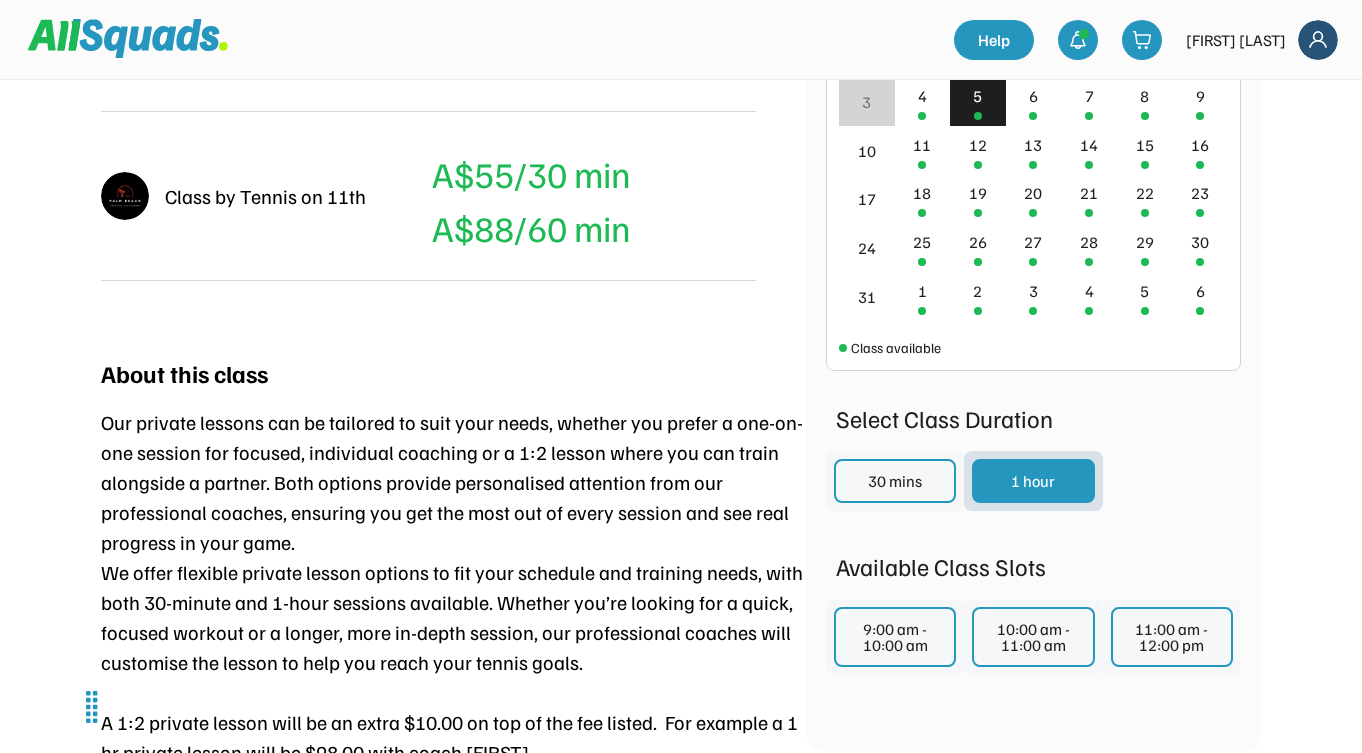 click on "11:00 am - 12:00 pm" at bounding box center (1172, 637) 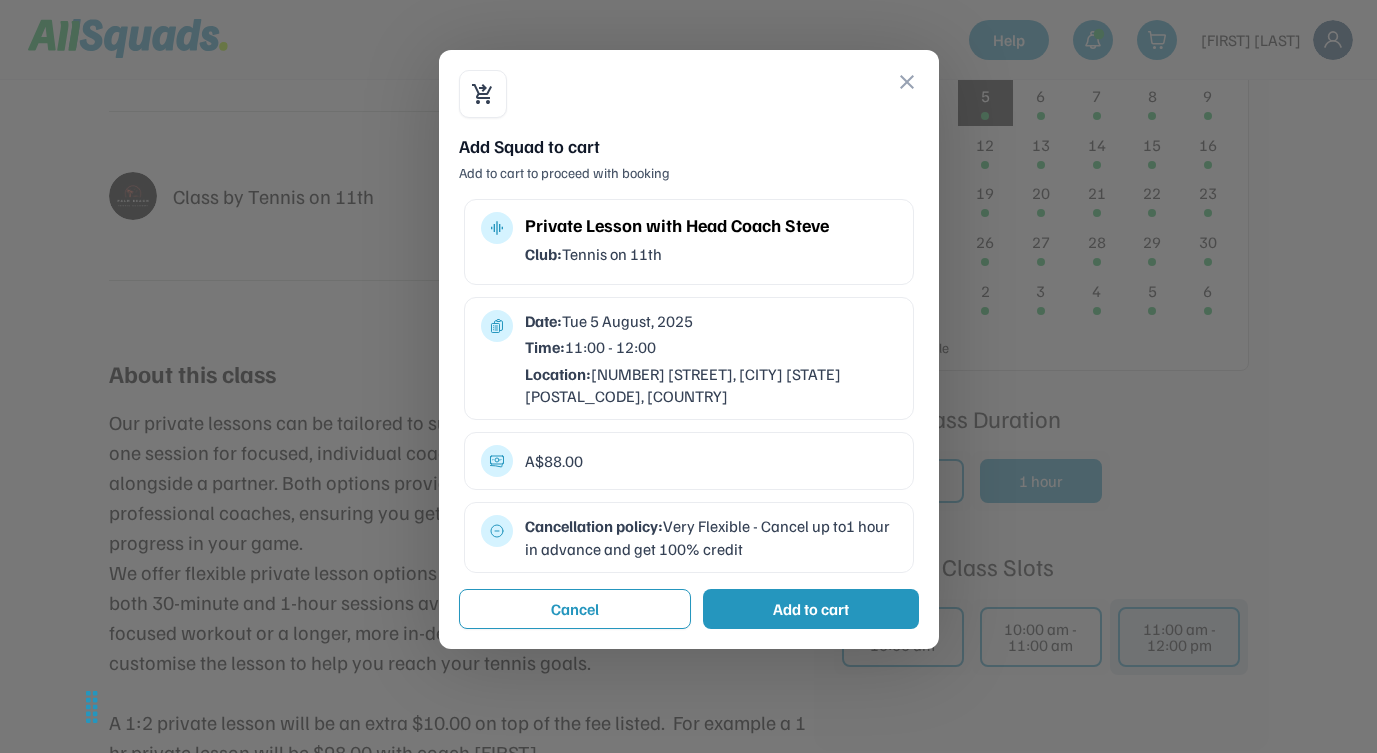 click on "Add to cart" at bounding box center [811, 609] 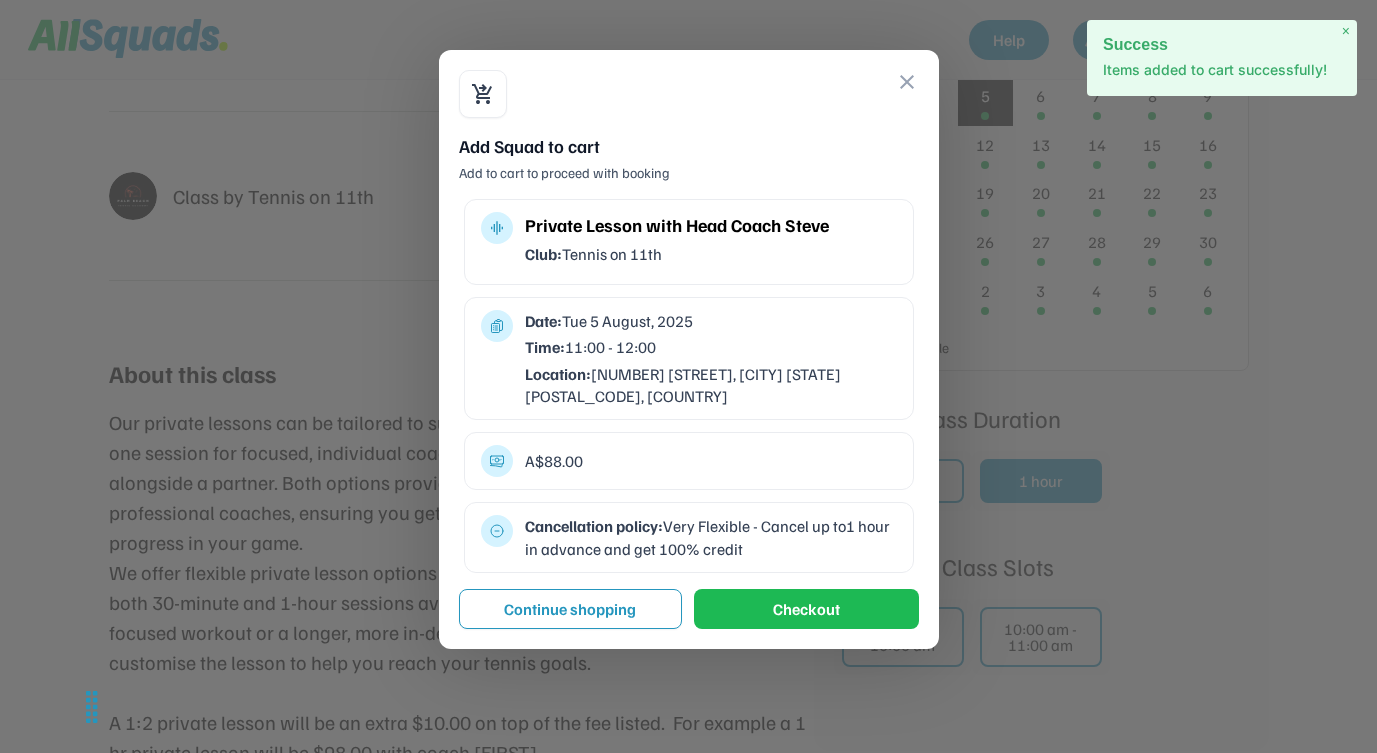 click on "Checkout" at bounding box center (806, 609) 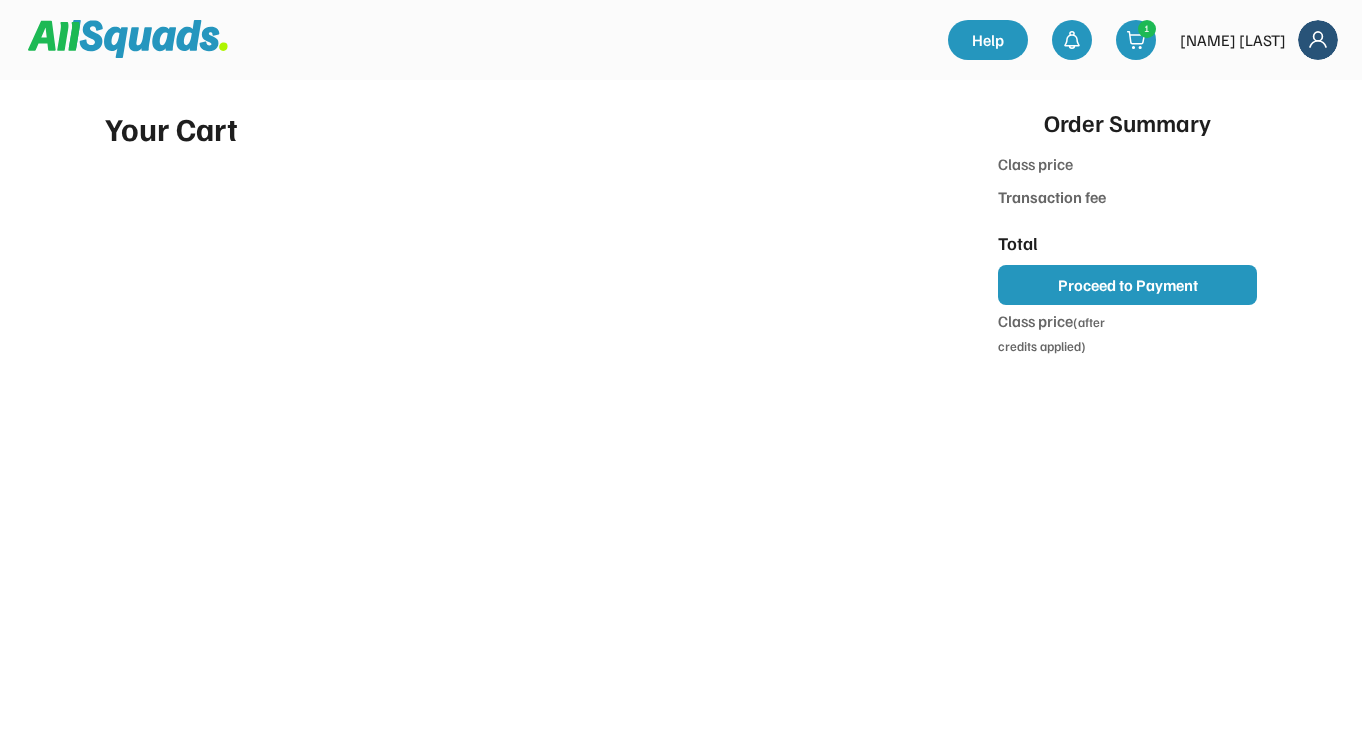 scroll, scrollTop: 0, scrollLeft: 0, axis: both 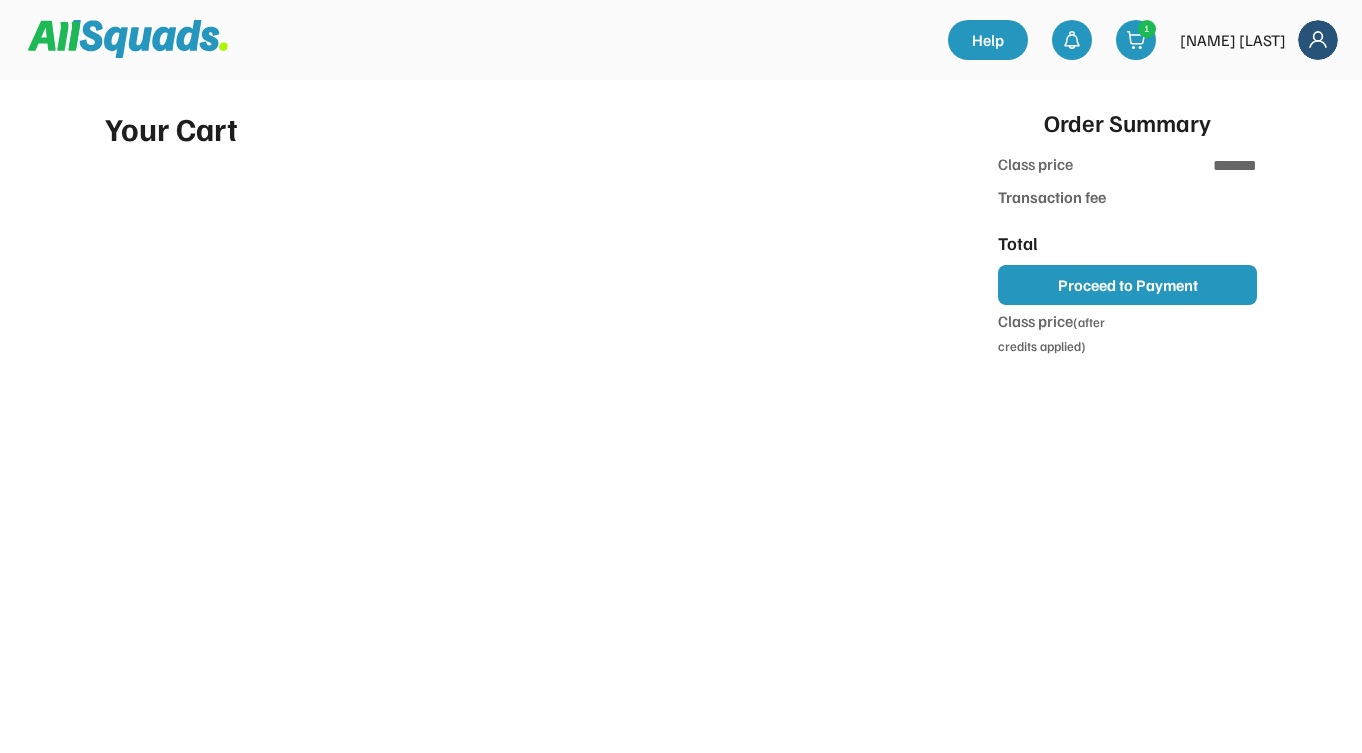 type on "*******" 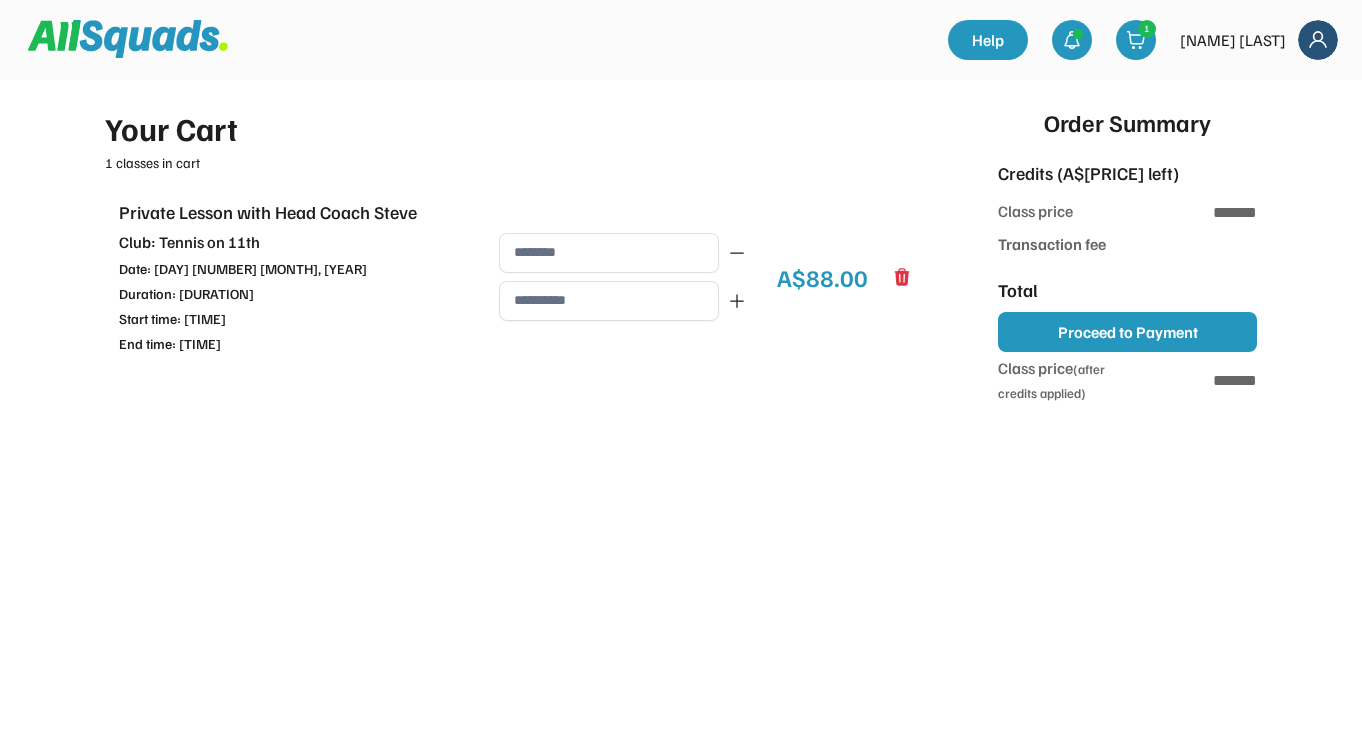 type on "******" 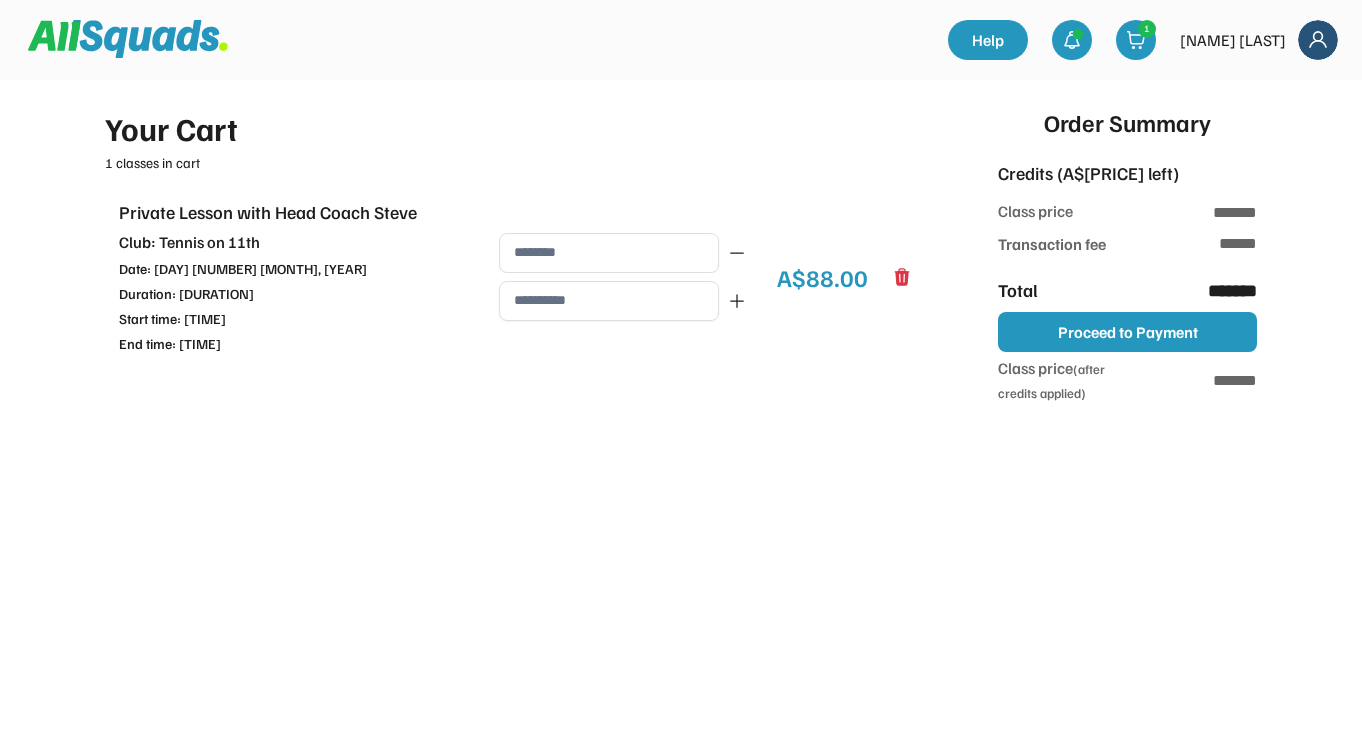 type on "**********" 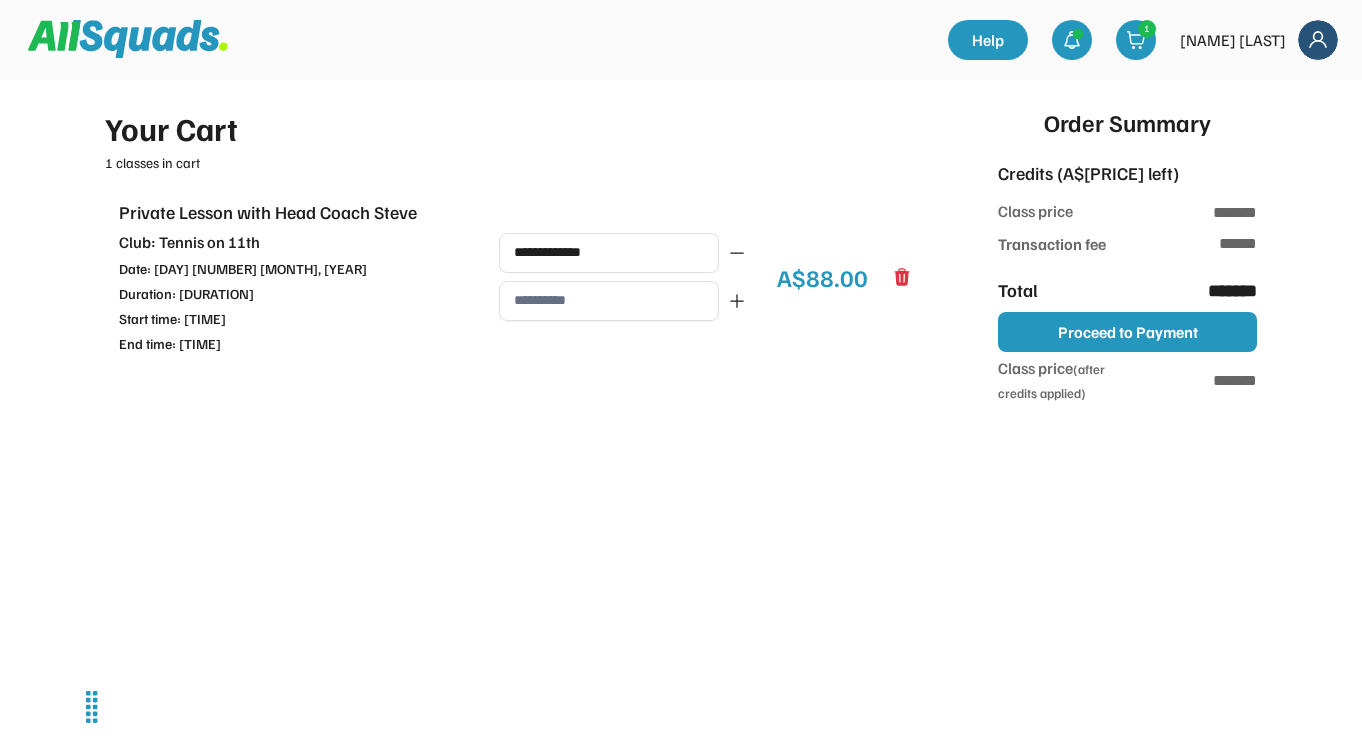 click on "Proceed to Payment" at bounding box center [1127, 332] 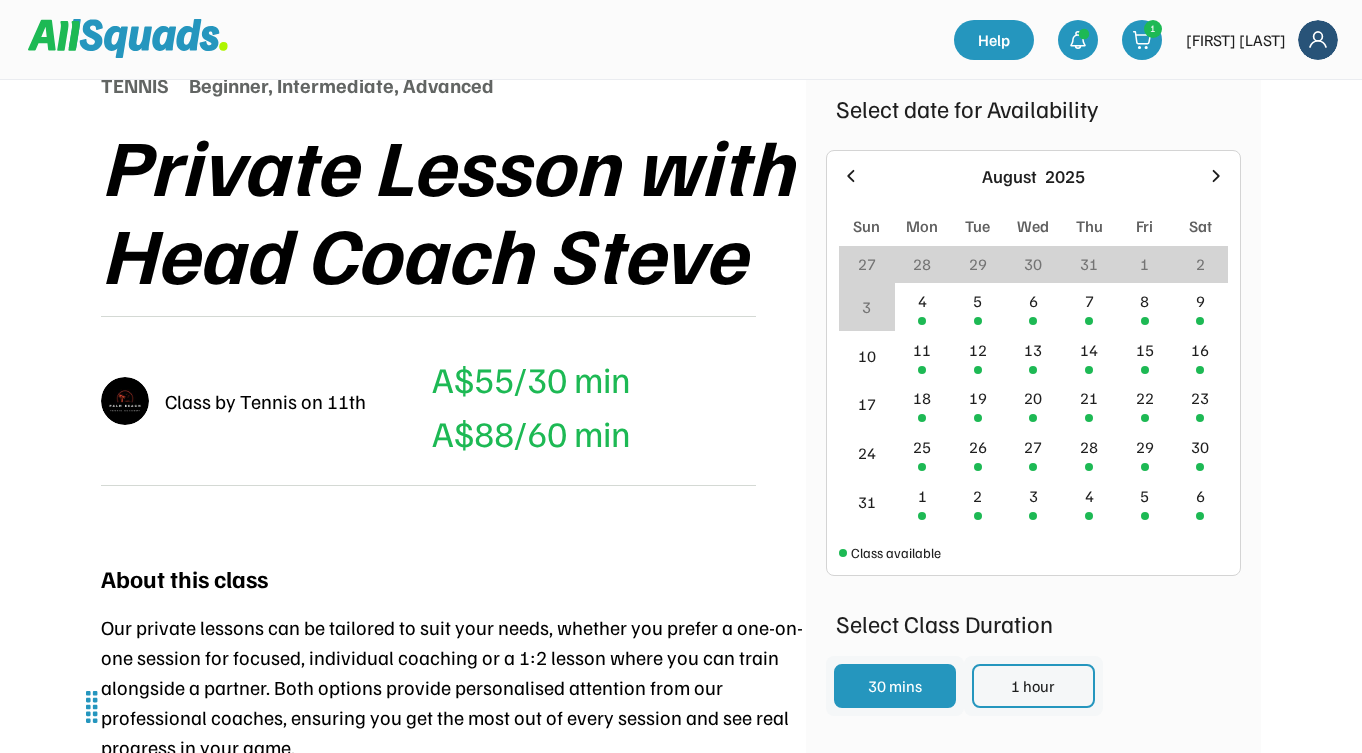 scroll, scrollTop: 257, scrollLeft: 0, axis: vertical 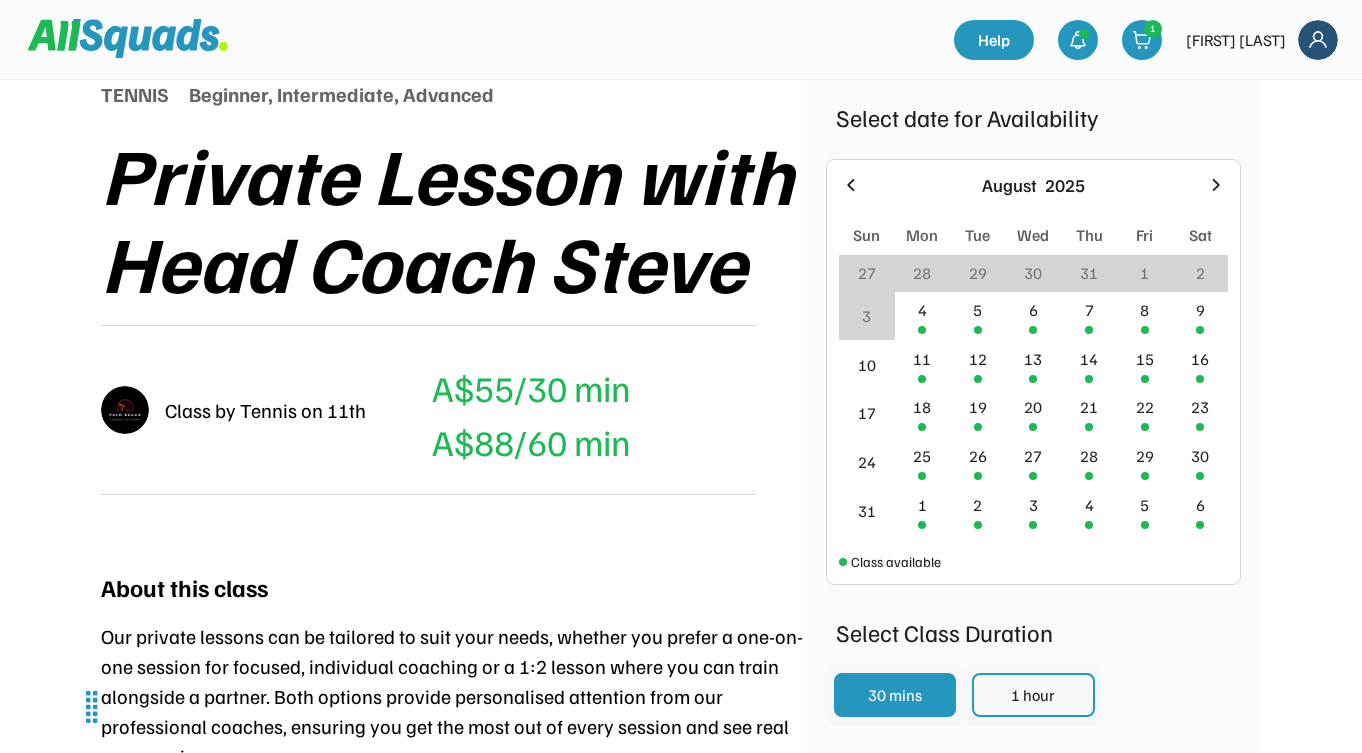 click on "5" at bounding box center [977, 310] 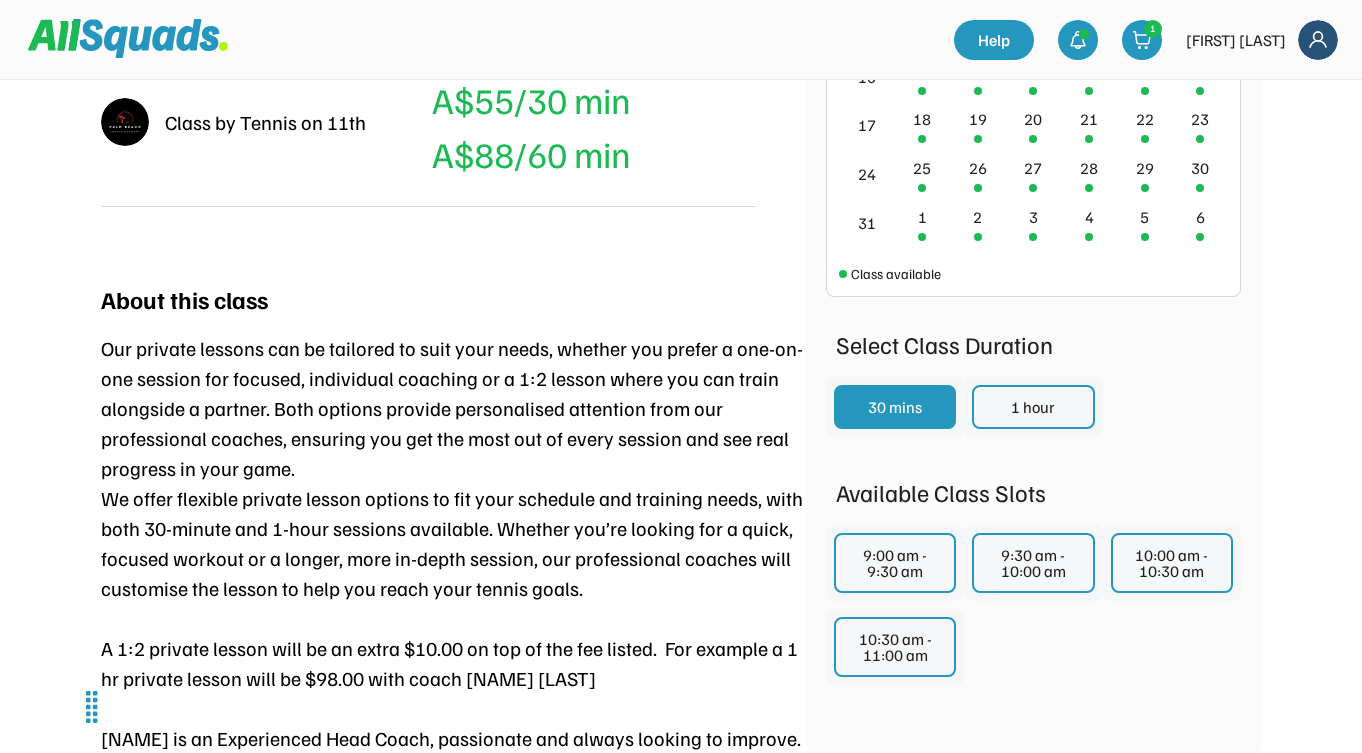 scroll, scrollTop: 546, scrollLeft: 0, axis: vertical 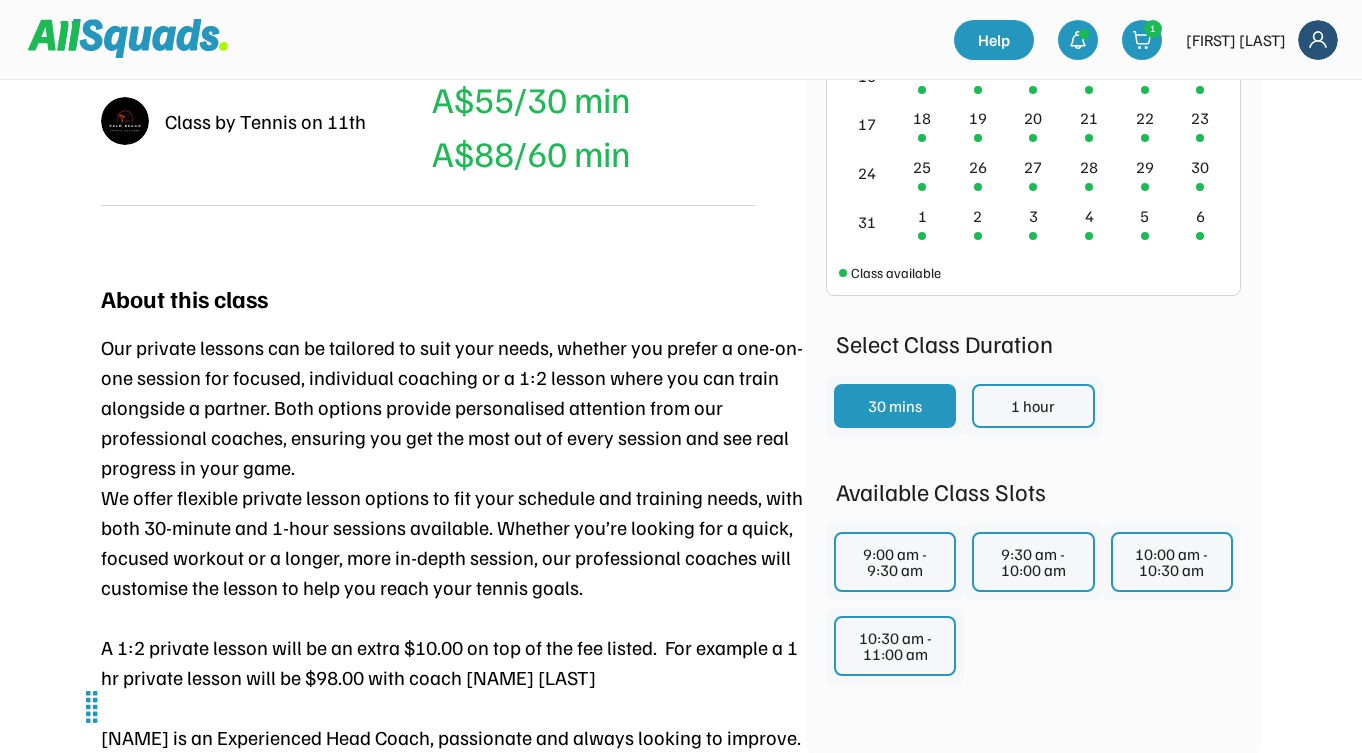 click on "1 hour" at bounding box center [1033, 406] 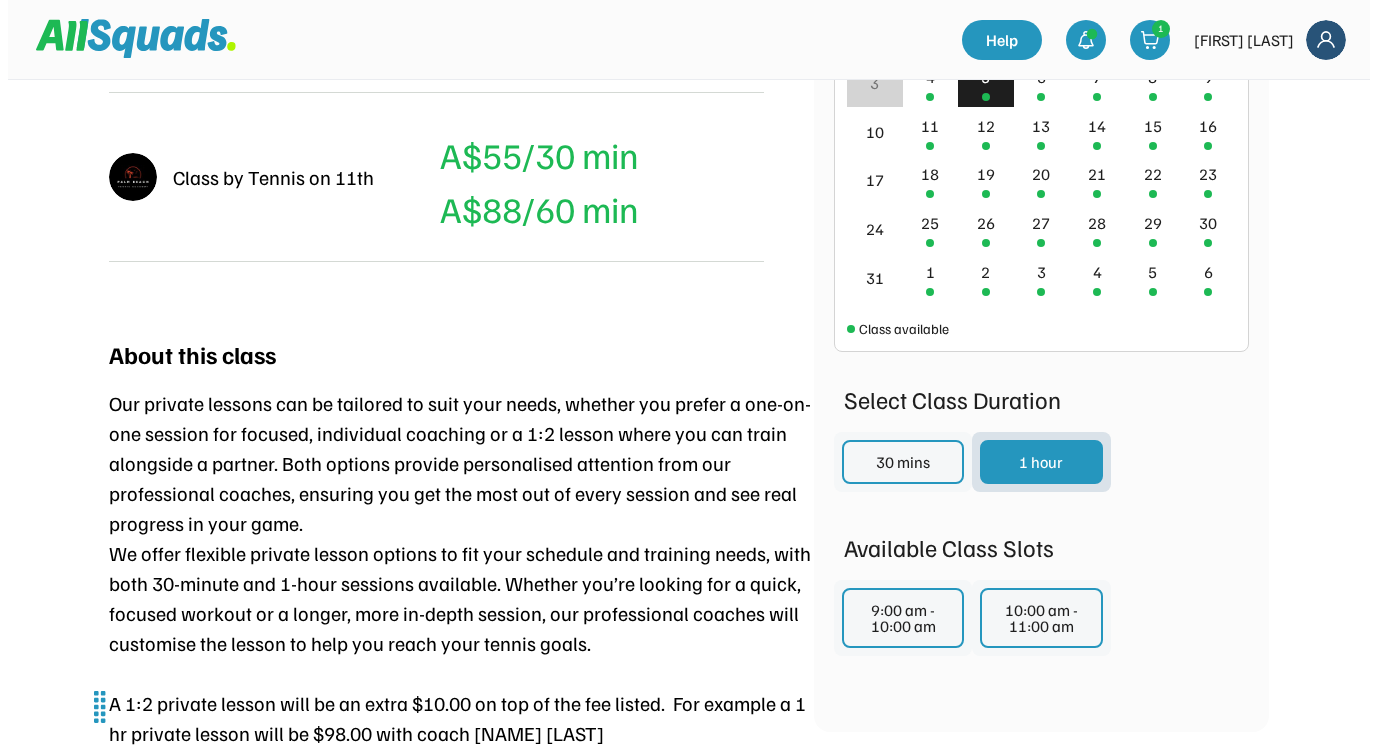 scroll, scrollTop: 492, scrollLeft: 0, axis: vertical 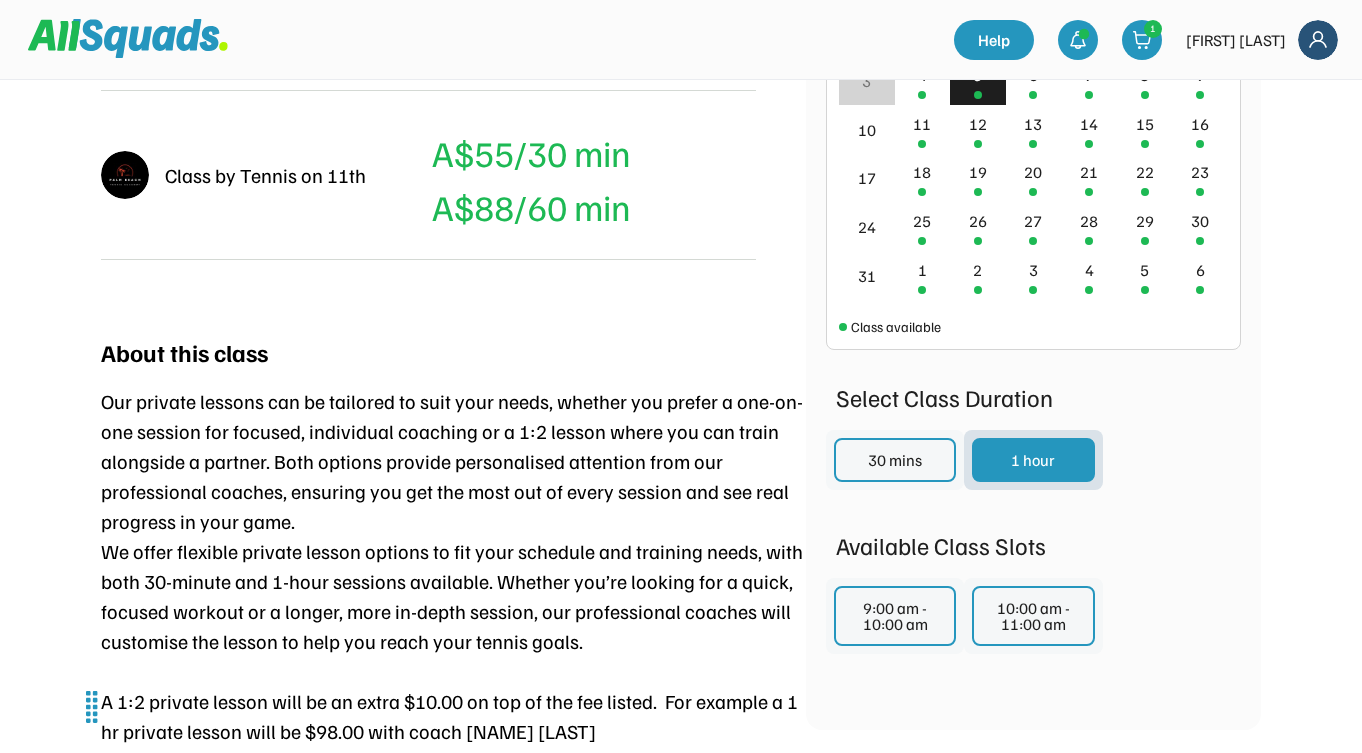 click on "10:00 am - 11:00 am" at bounding box center [1033, 616] 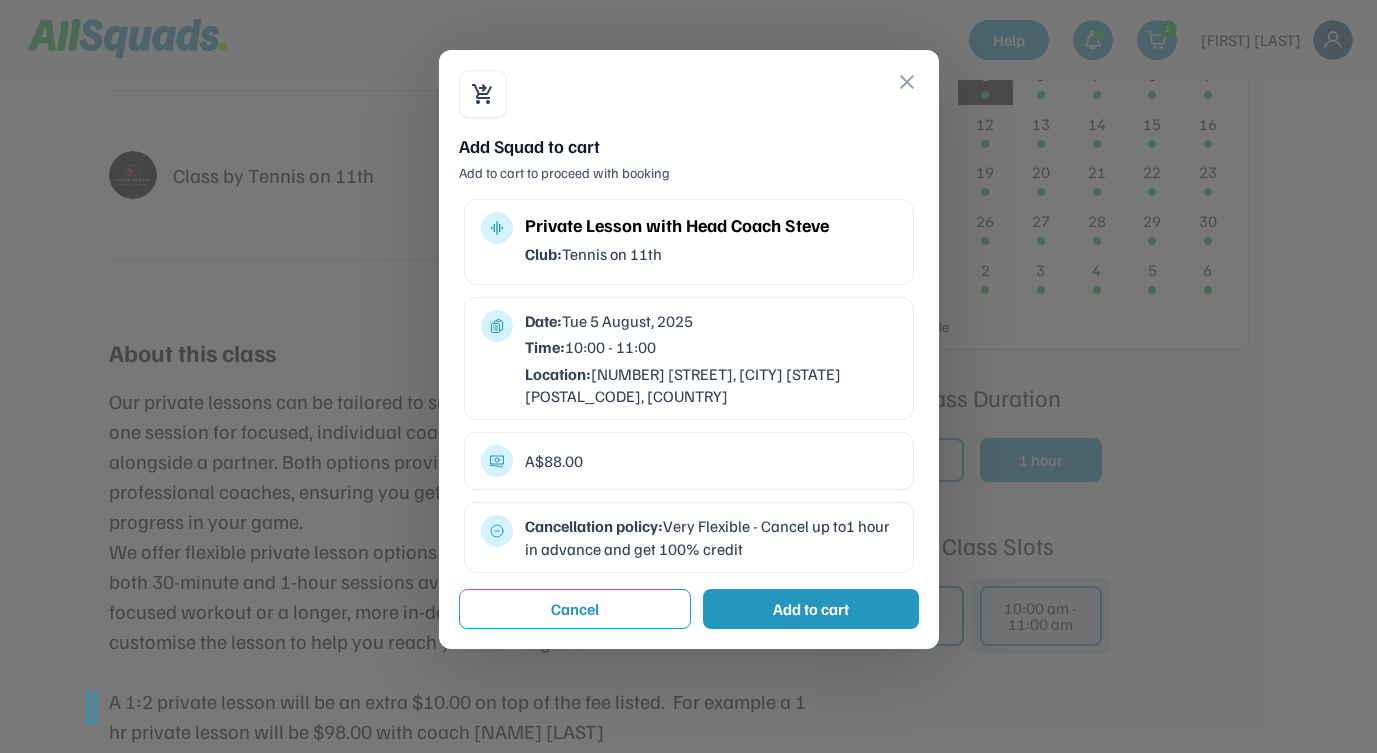 click on "Add to cart" at bounding box center [811, 609] 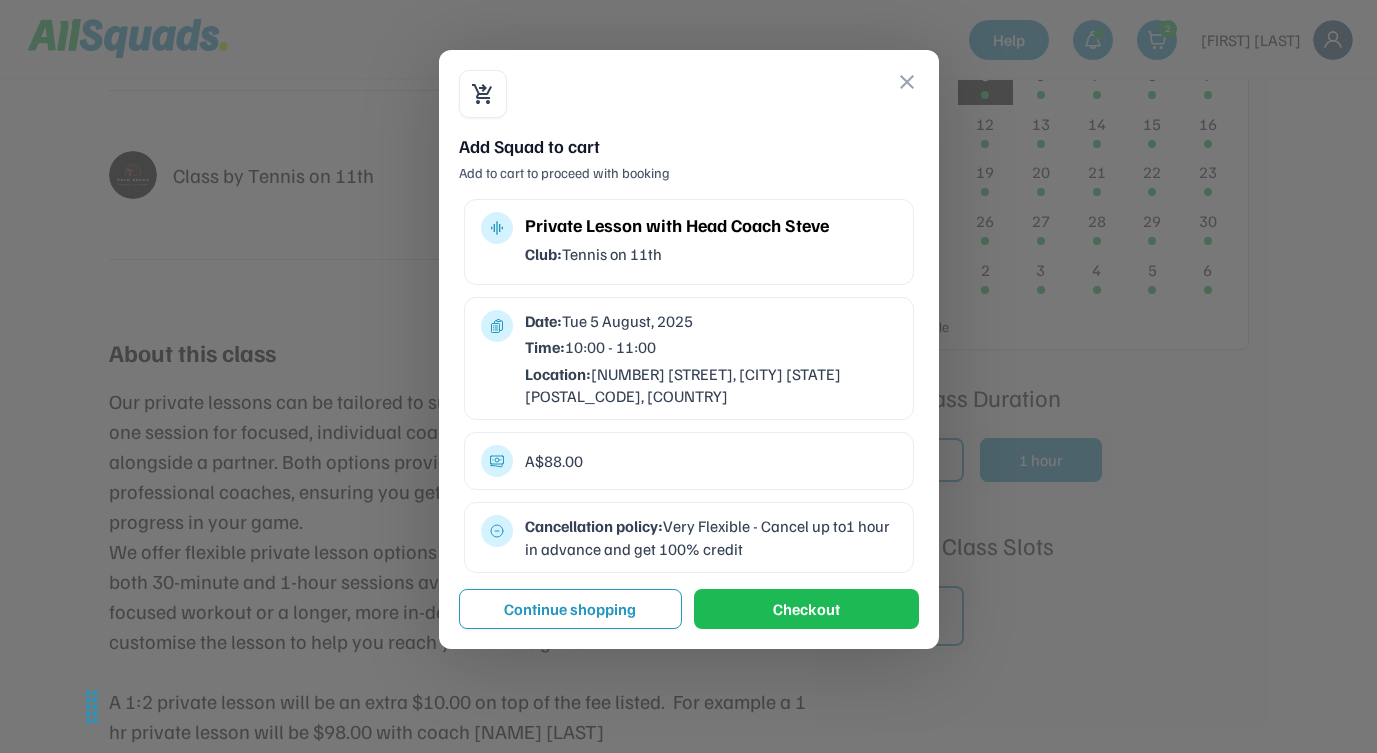click on "Checkout" at bounding box center [806, 609] 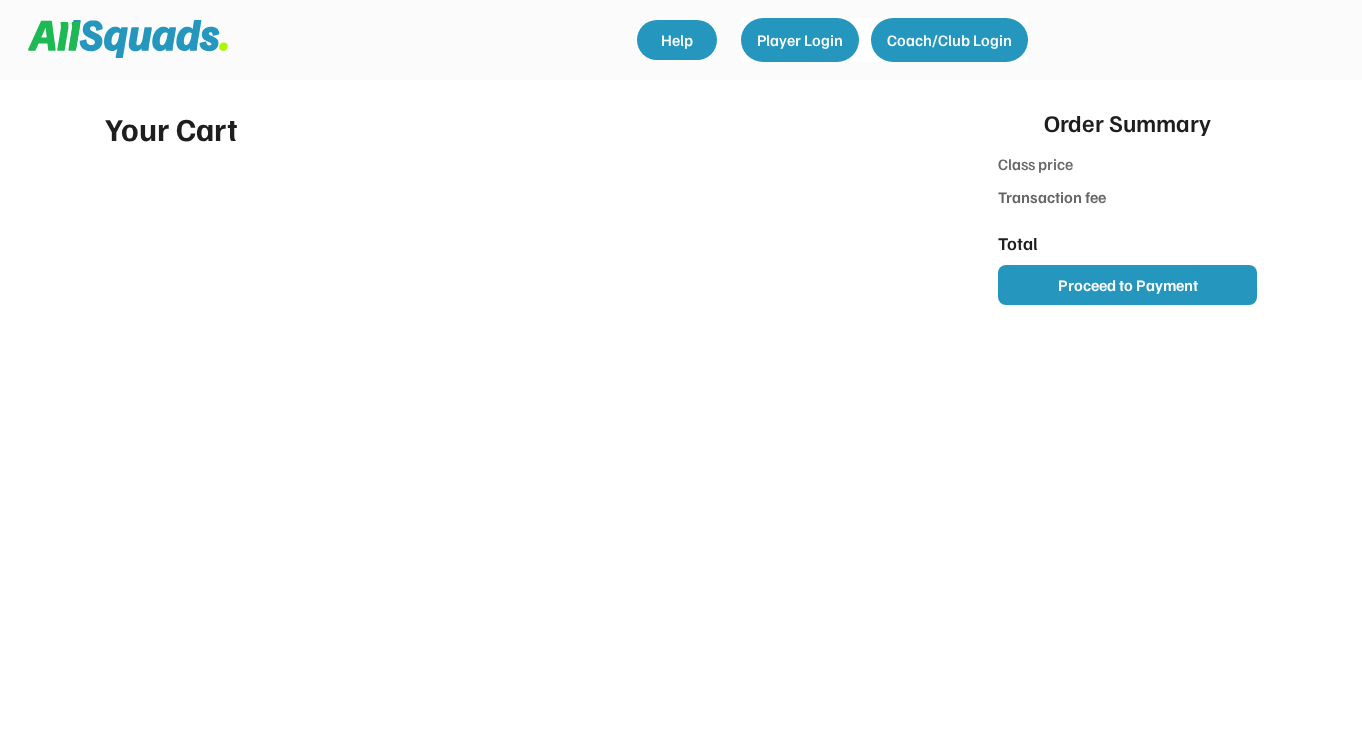 scroll, scrollTop: 0, scrollLeft: 0, axis: both 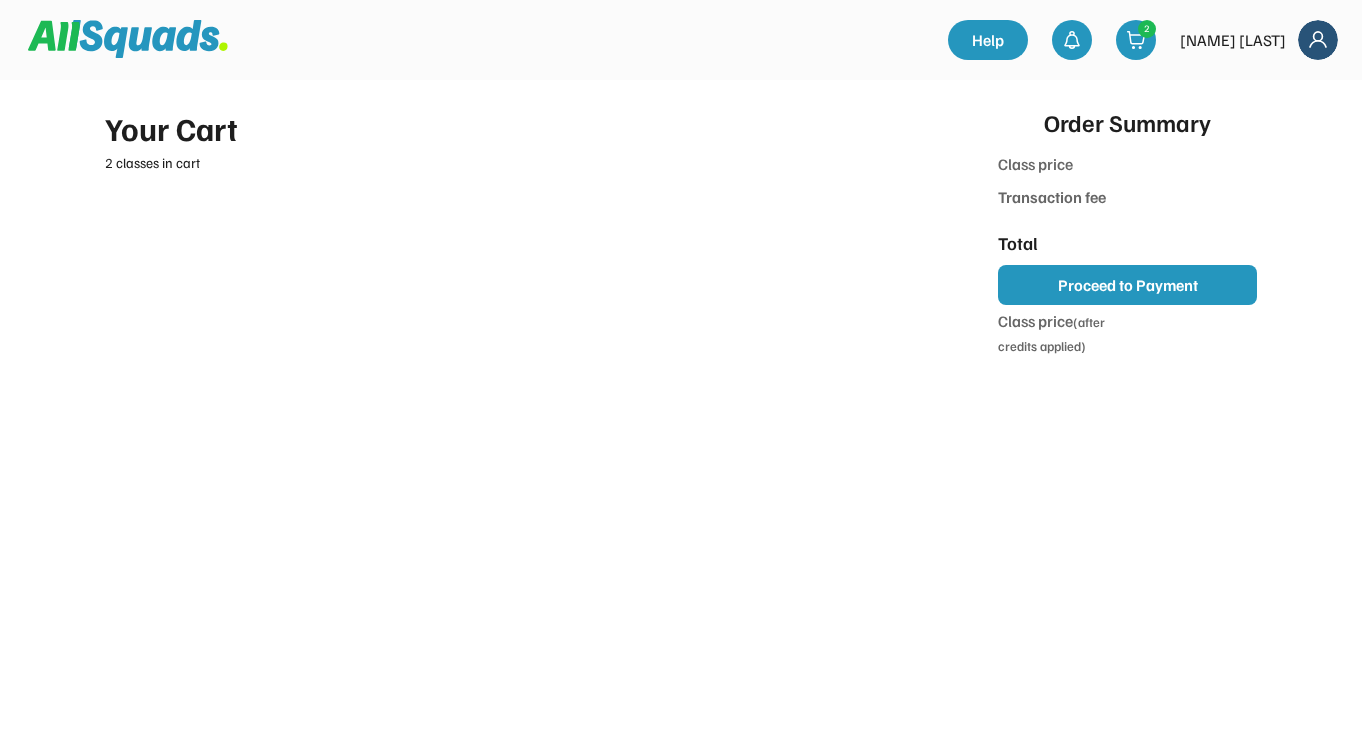 type on "********" 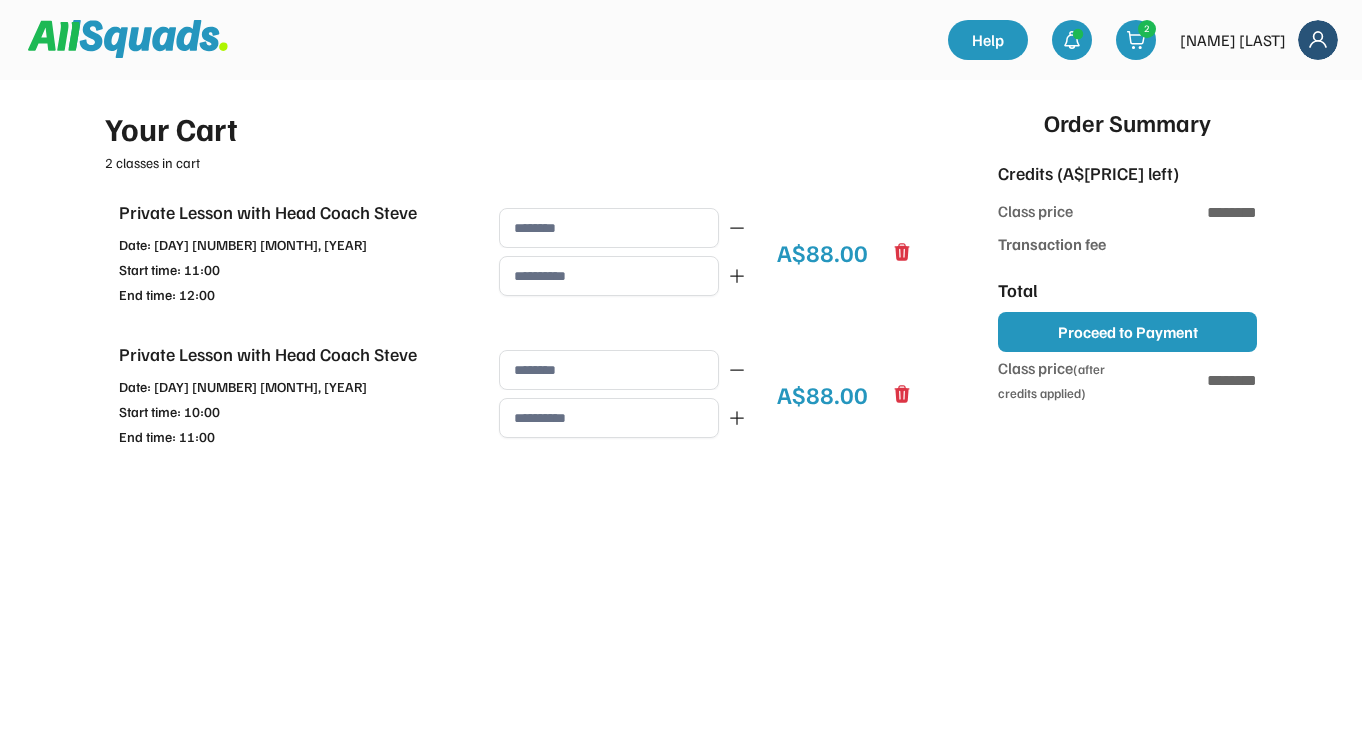 type on "******" 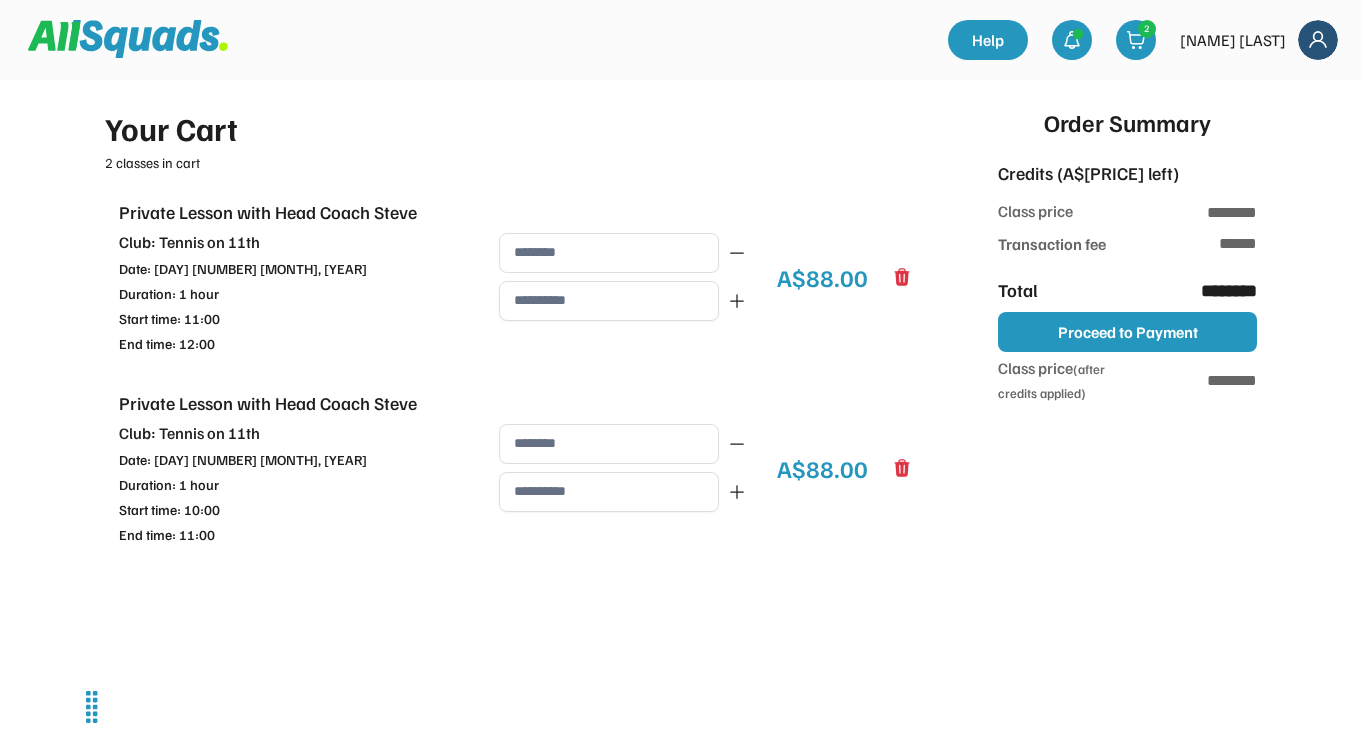 type on "**********" 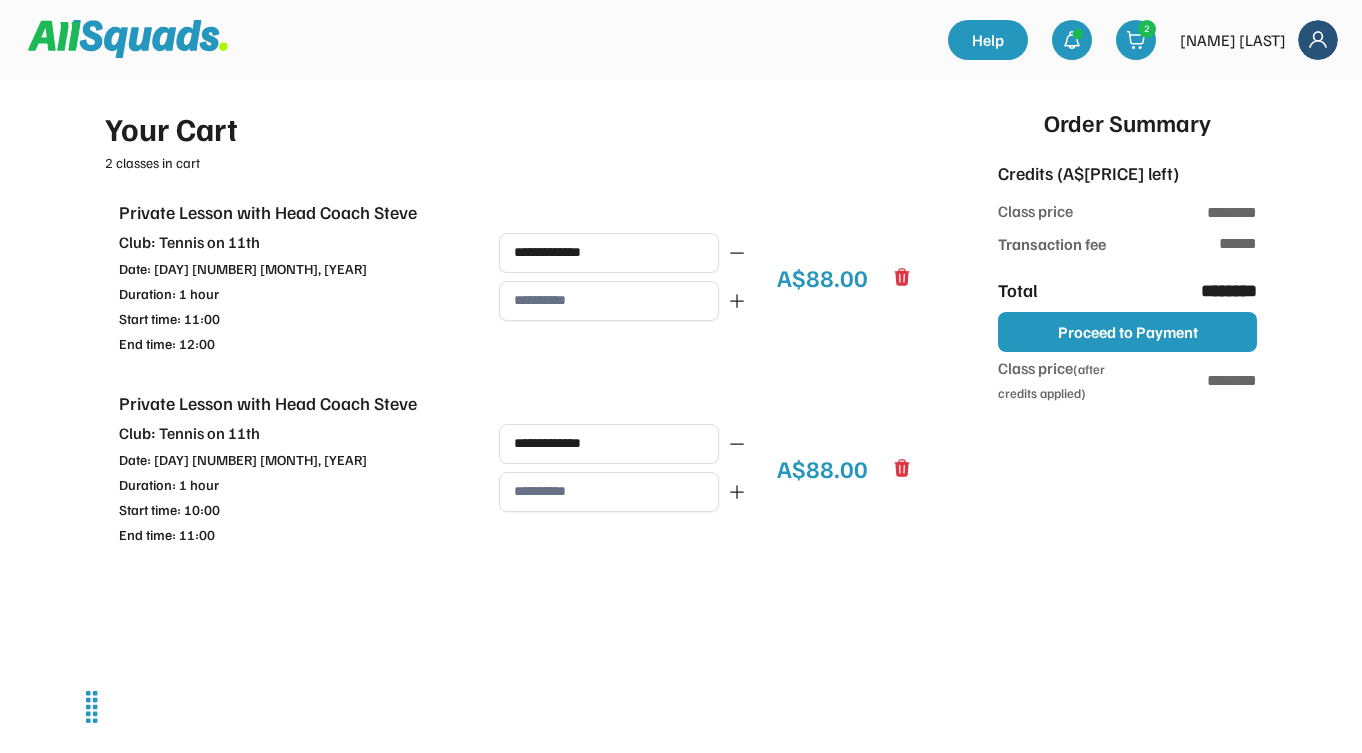 click 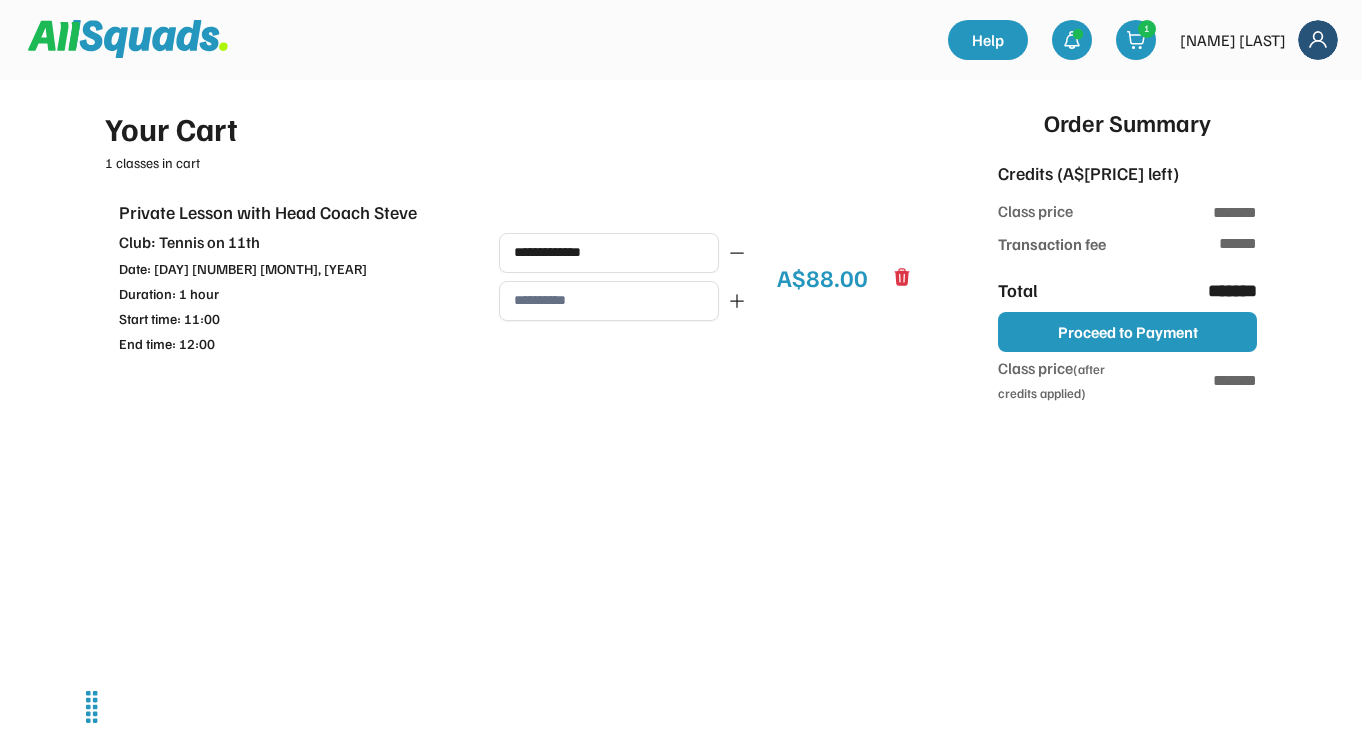 click on "Proceed to Payment" at bounding box center [1127, 332] 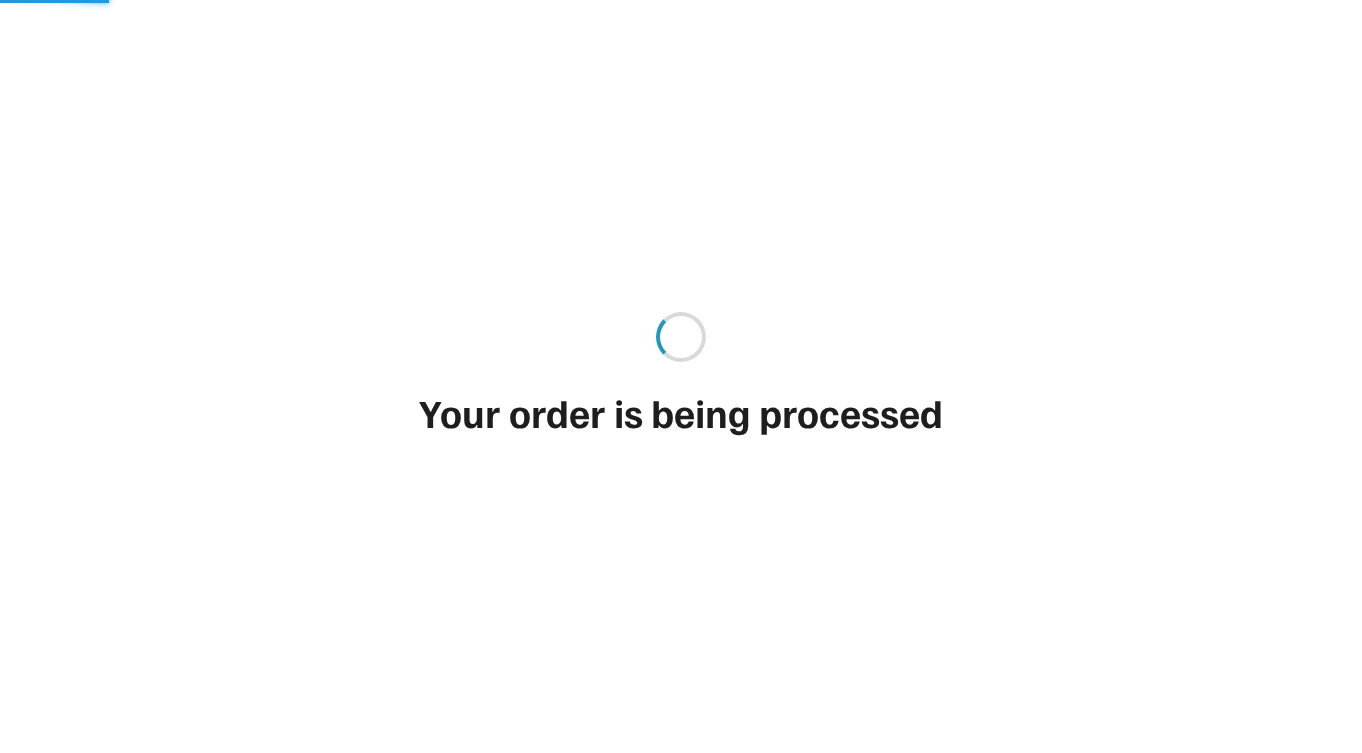 scroll, scrollTop: 0, scrollLeft: 0, axis: both 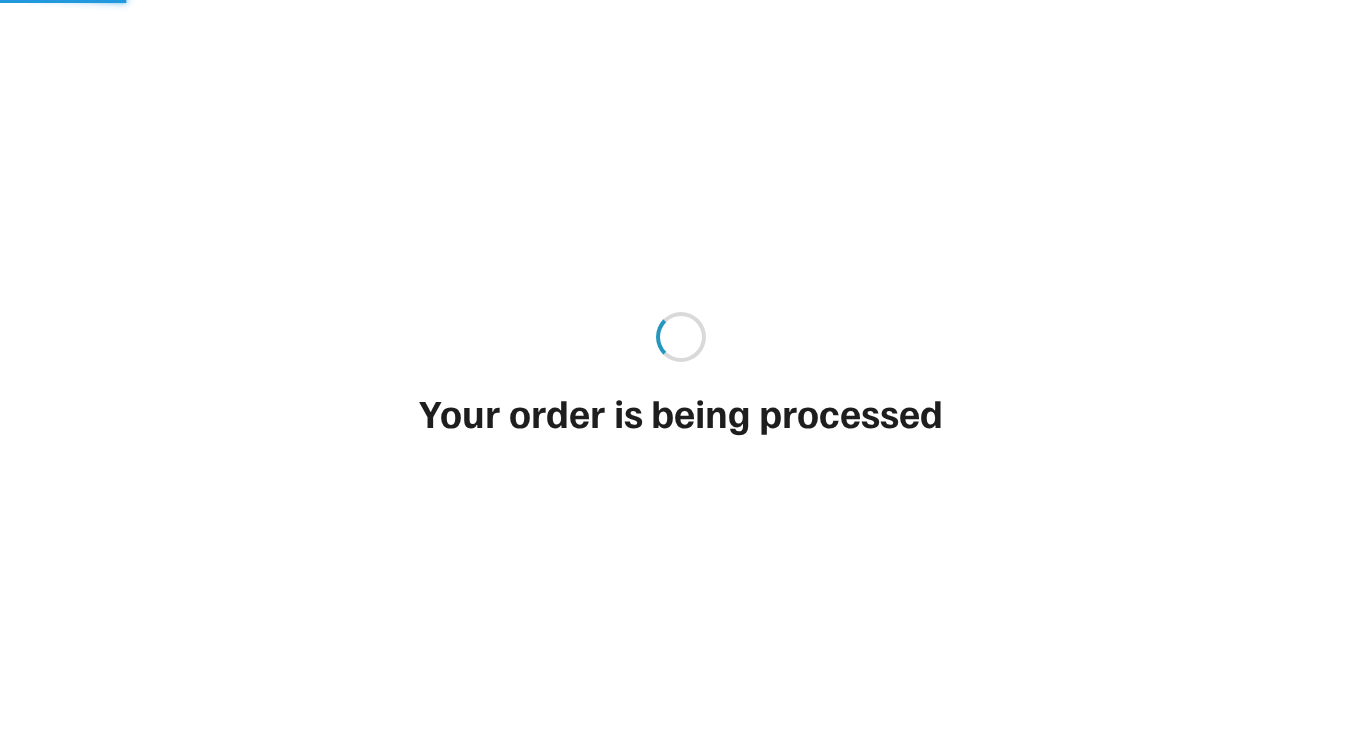 type on "**********" 